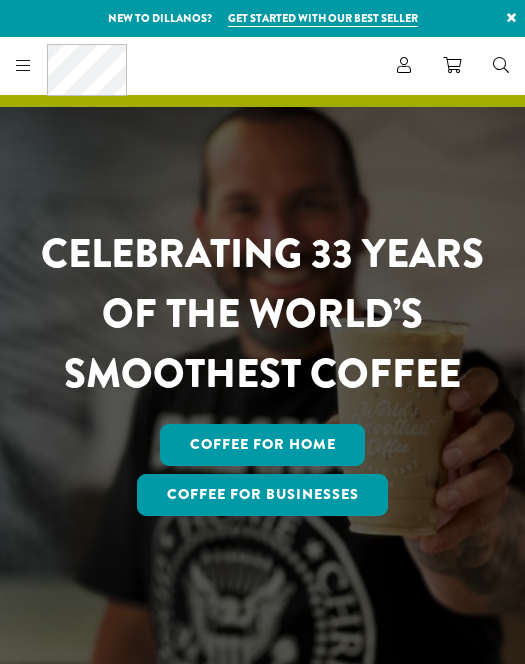 scroll, scrollTop: 0, scrollLeft: 0, axis: both 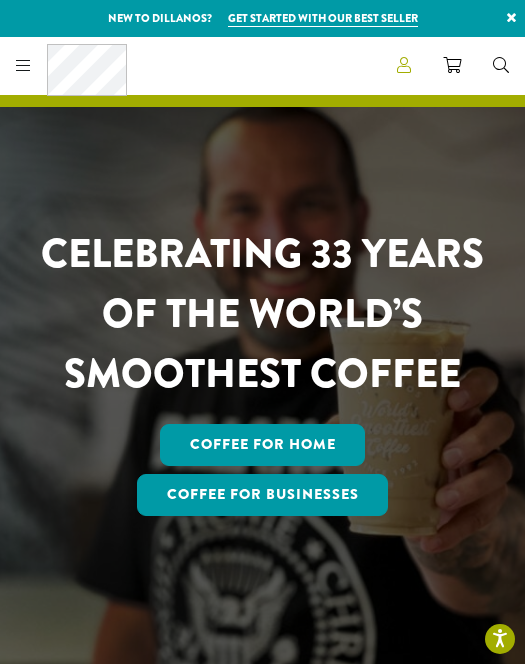 click at bounding box center [404, 65] 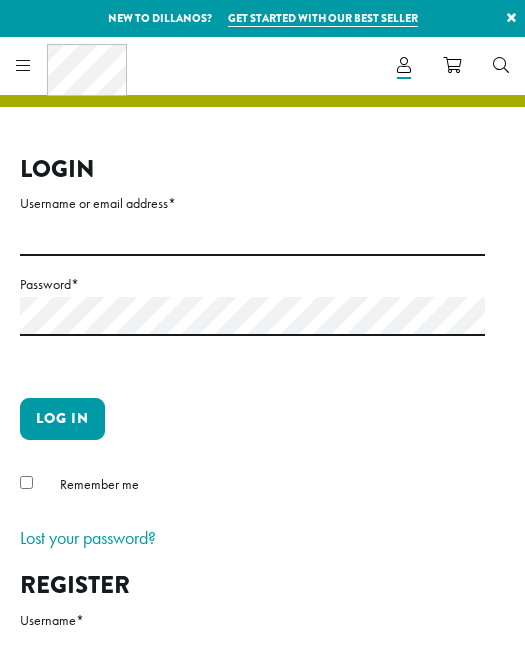 scroll, scrollTop: 0, scrollLeft: 0, axis: both 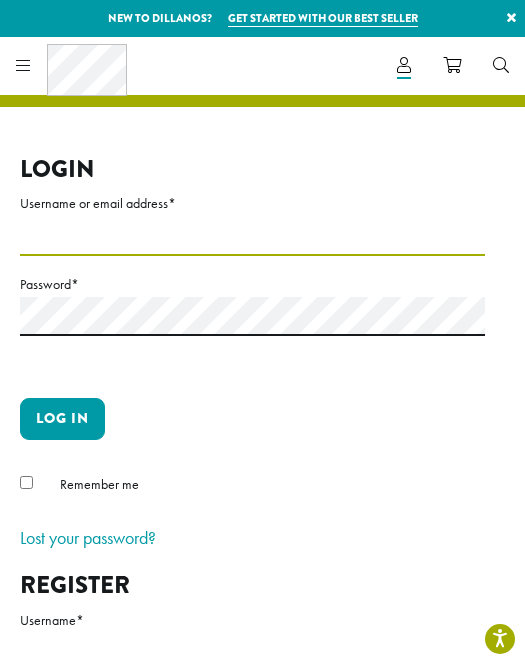 click on "Username or email address  *" at bounding box center (252, 236) 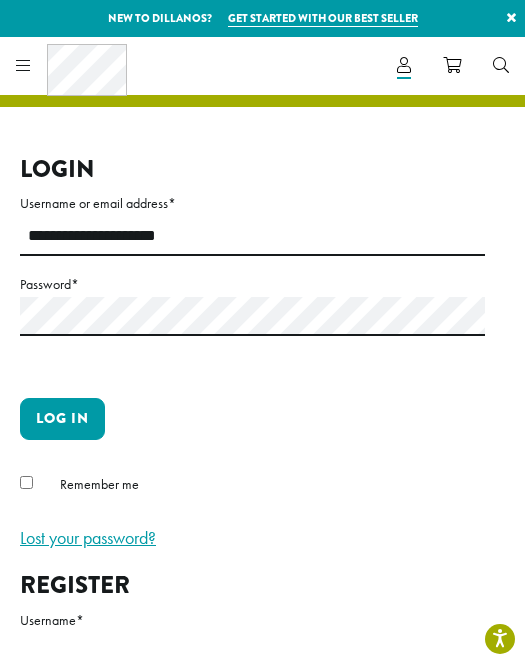 click on "Lost your password?" at bounding box center [88, 537] 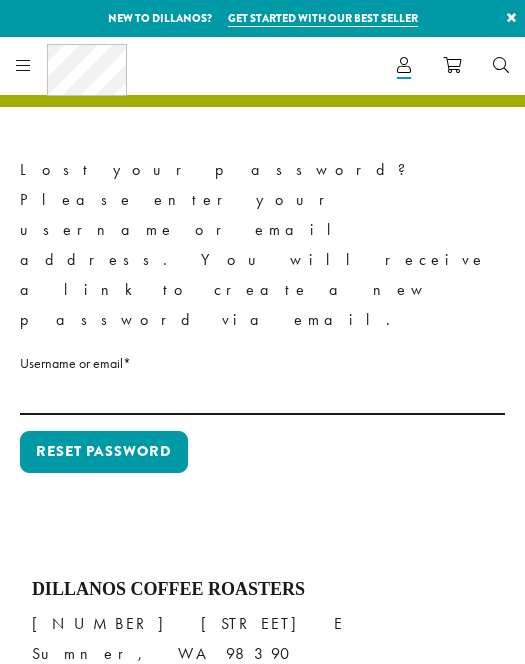 scroll, scrollTop: 0, scrollLeft: 0, axis: both 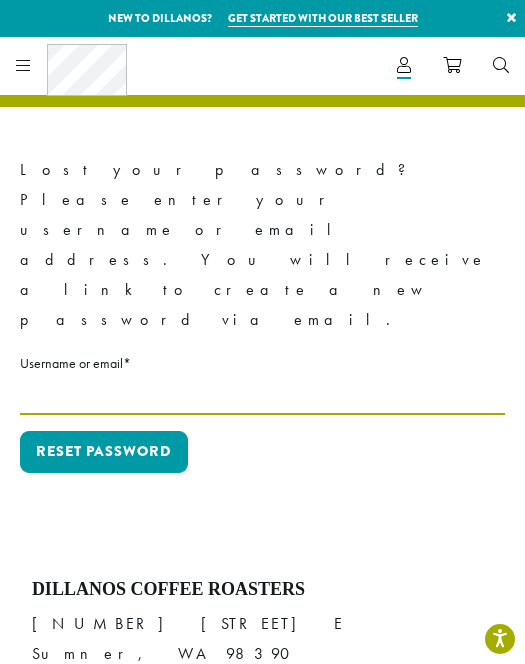 click on "Username or email  * Required" at bounding box center [262, 395] 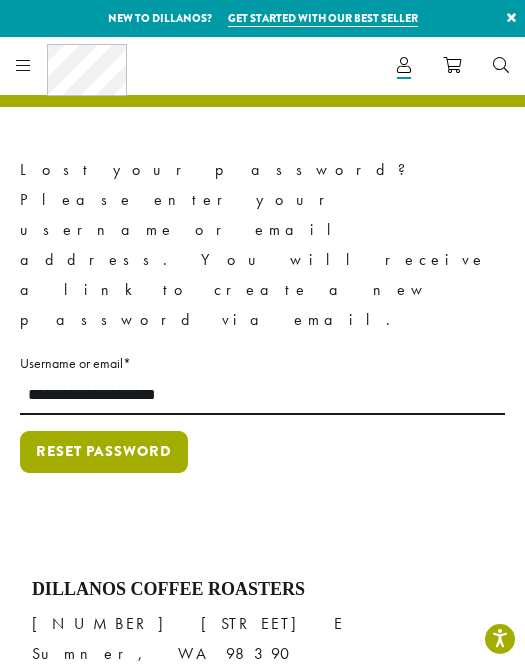 click on "Reset password" at bounding box center [104, 452] 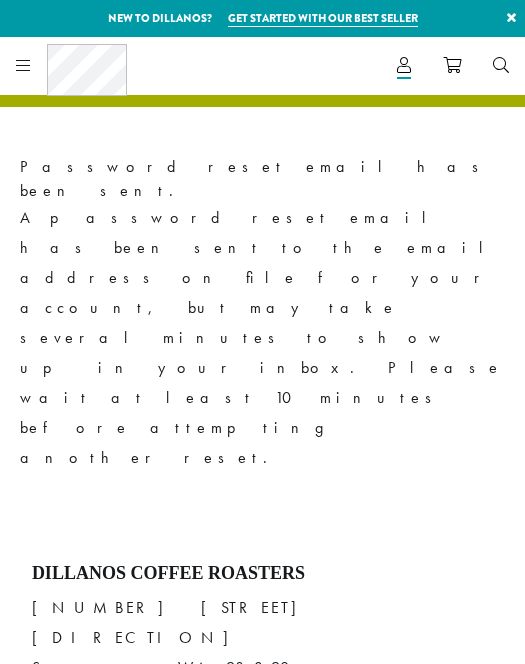 scroll, scrollTop: 0, scrollLeft: 0, axis: both 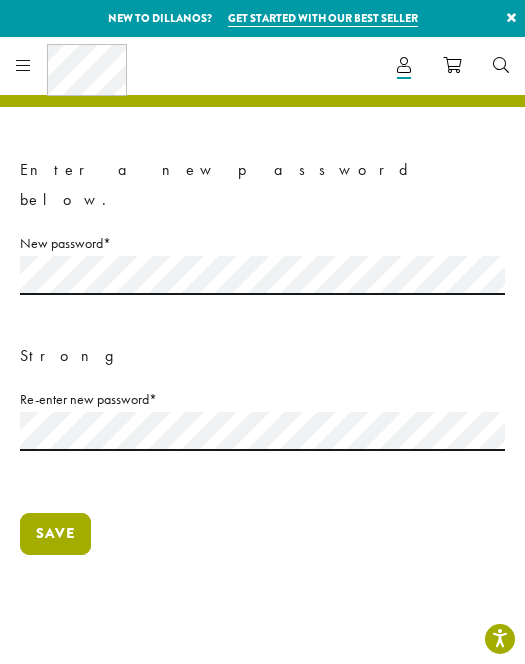 click on "Save" at bounding box center [55, 534] 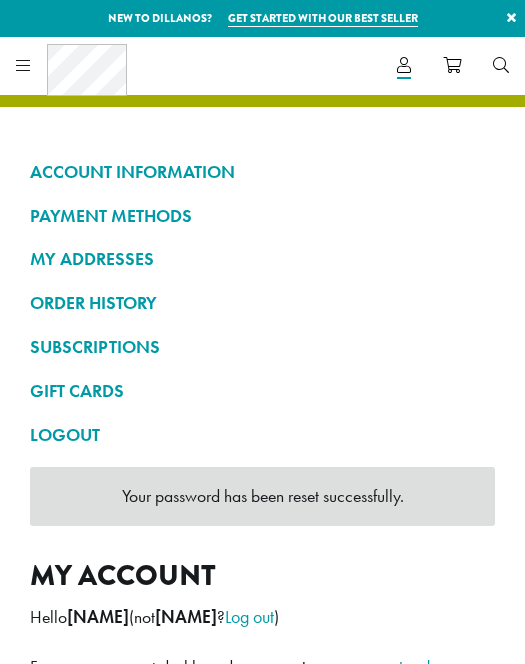 scroll, scrollTop: 0, scrollLeft: 0, axis: both 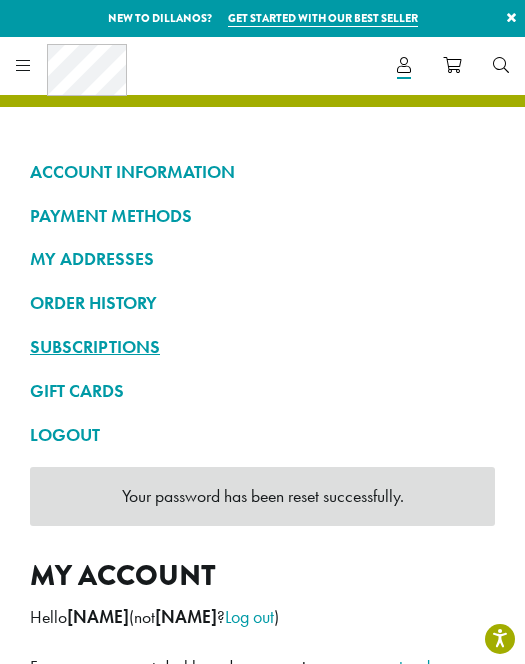 click on "SUBSCRIPTIONS" at bounding box center [262, 347] 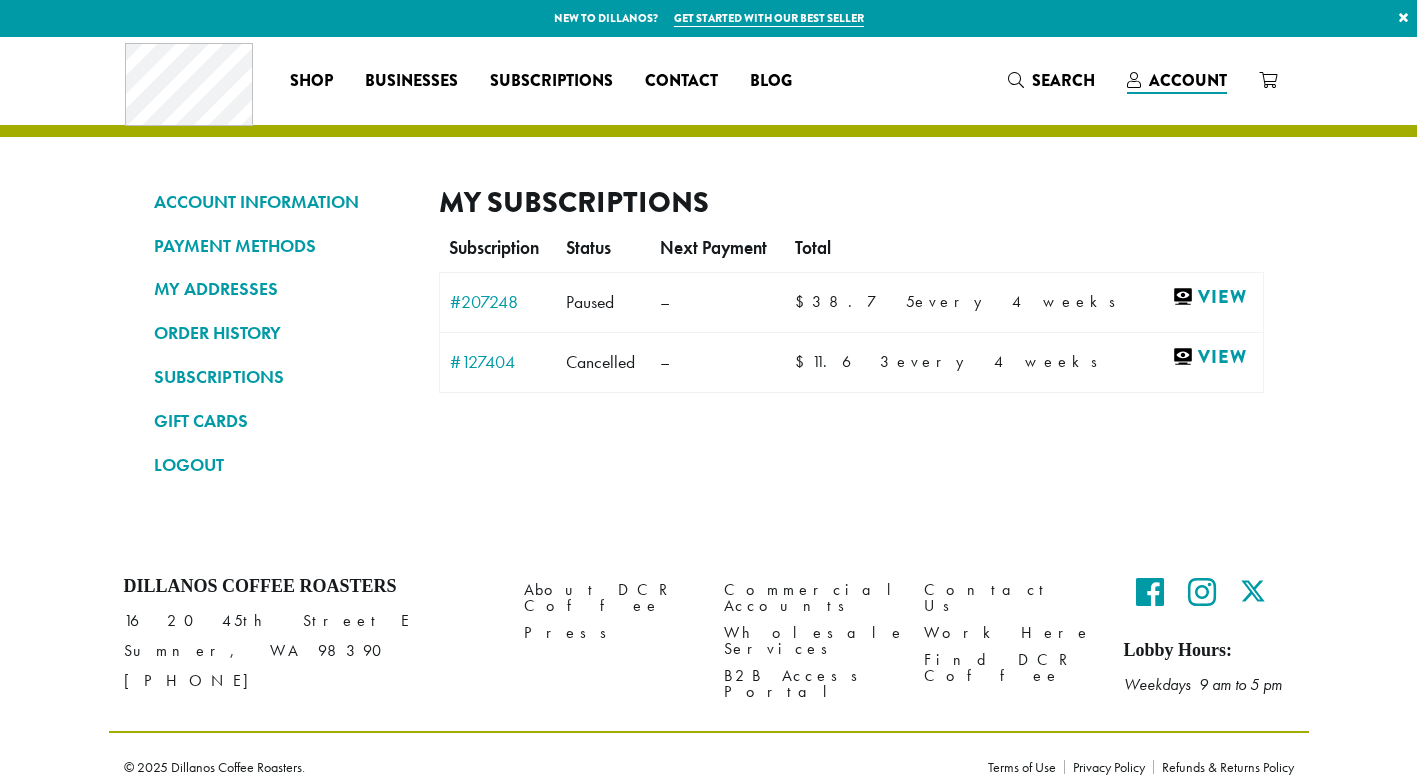 scroll, scrollTop: 0, scrollLeft: 0, axis: both 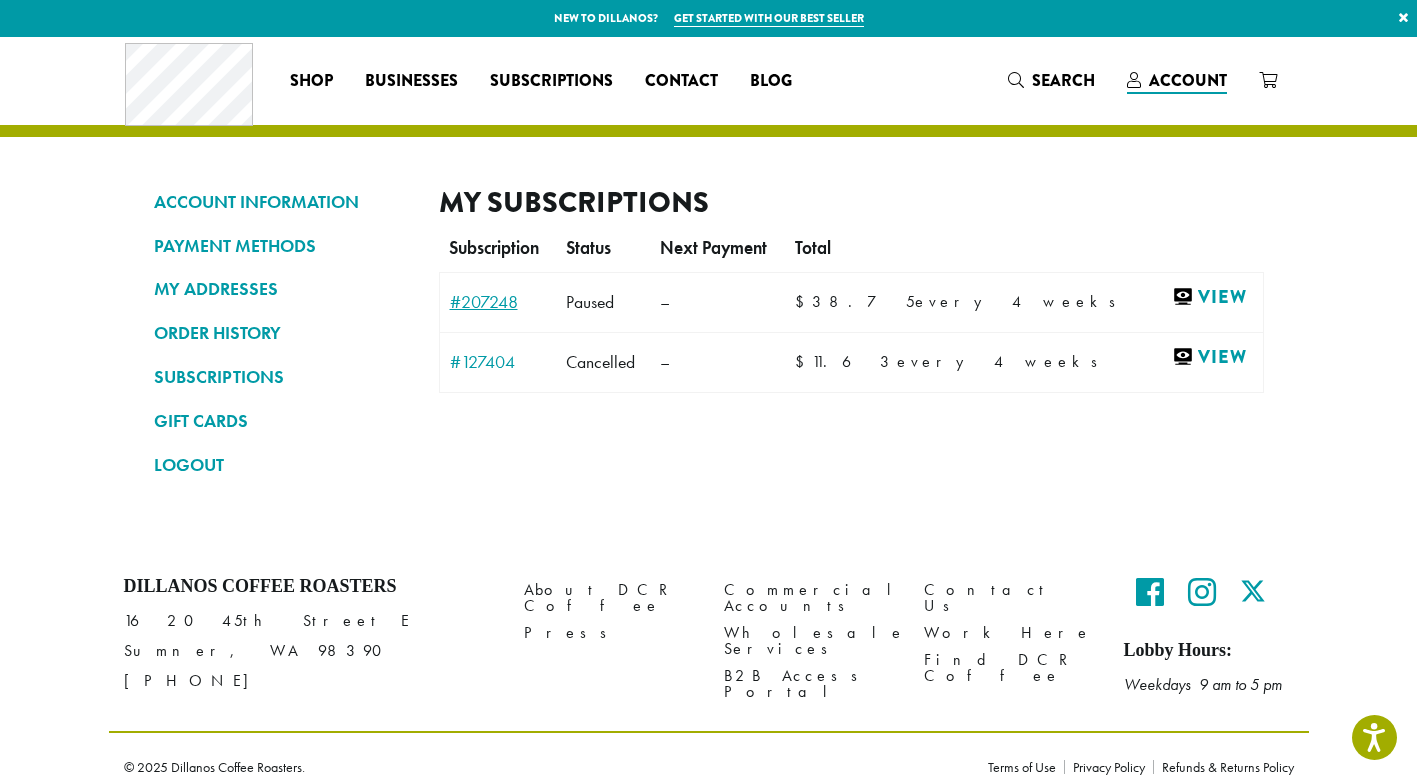 click on "#207248" at bounding box center (498, 302) 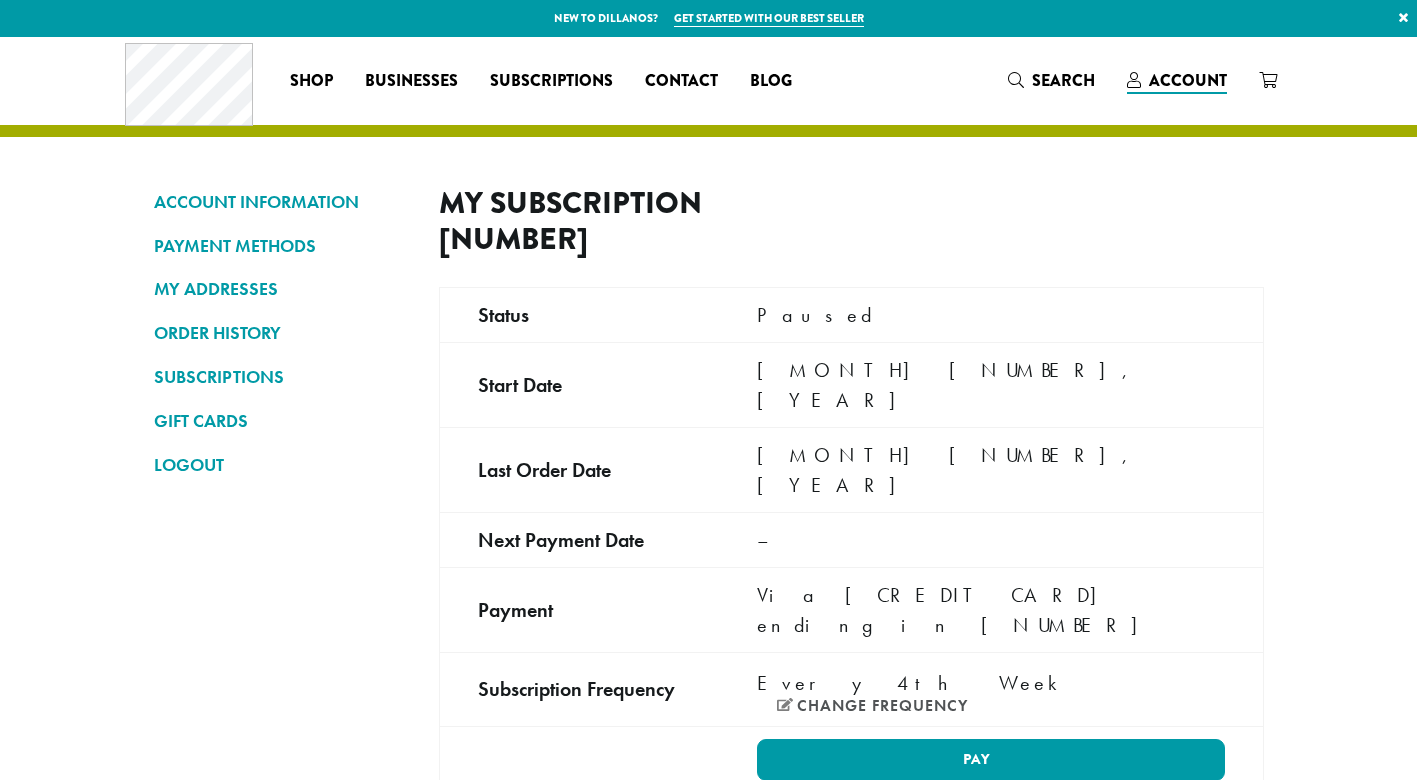 scroll, scrollTop: 0, scrollLeft: 0, axis: both 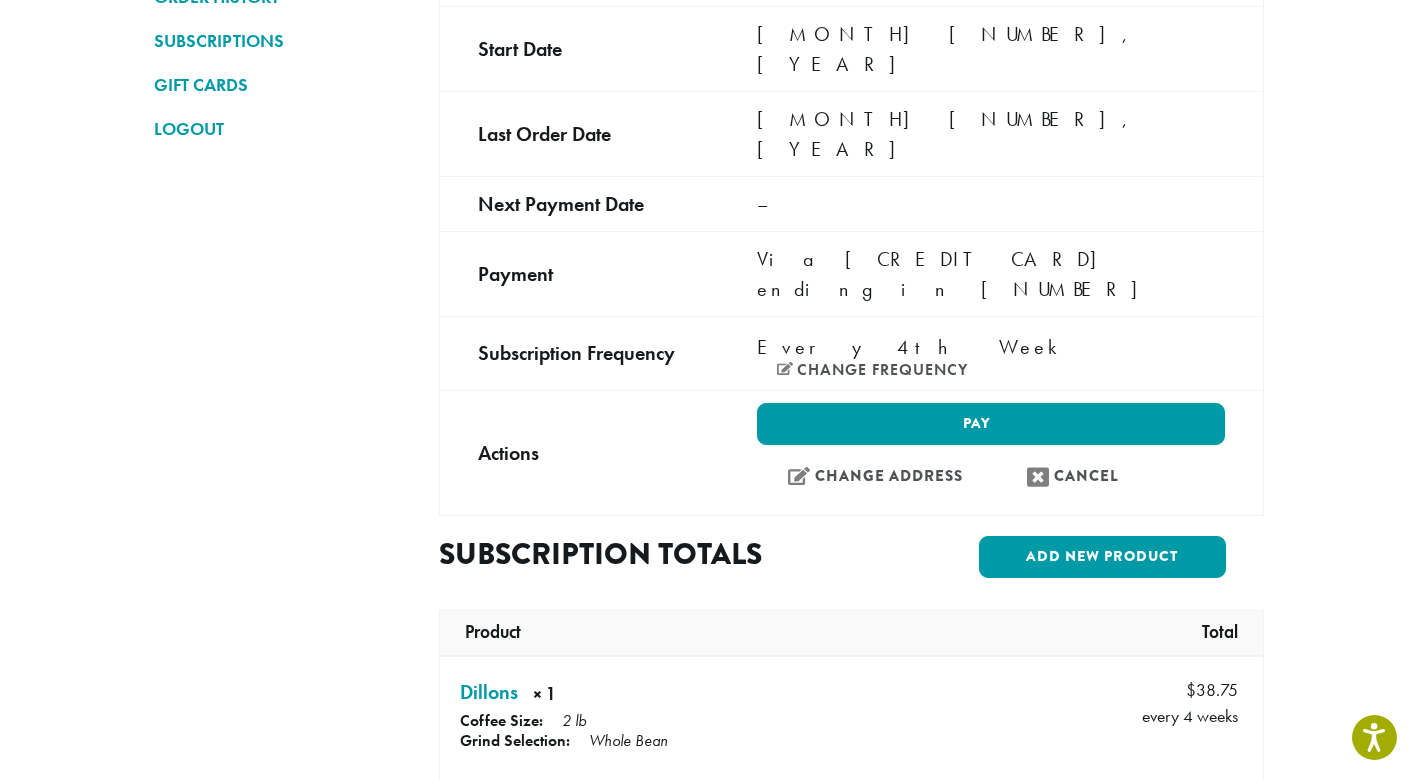 click on "Modify item" at bounding box center (908, 793) 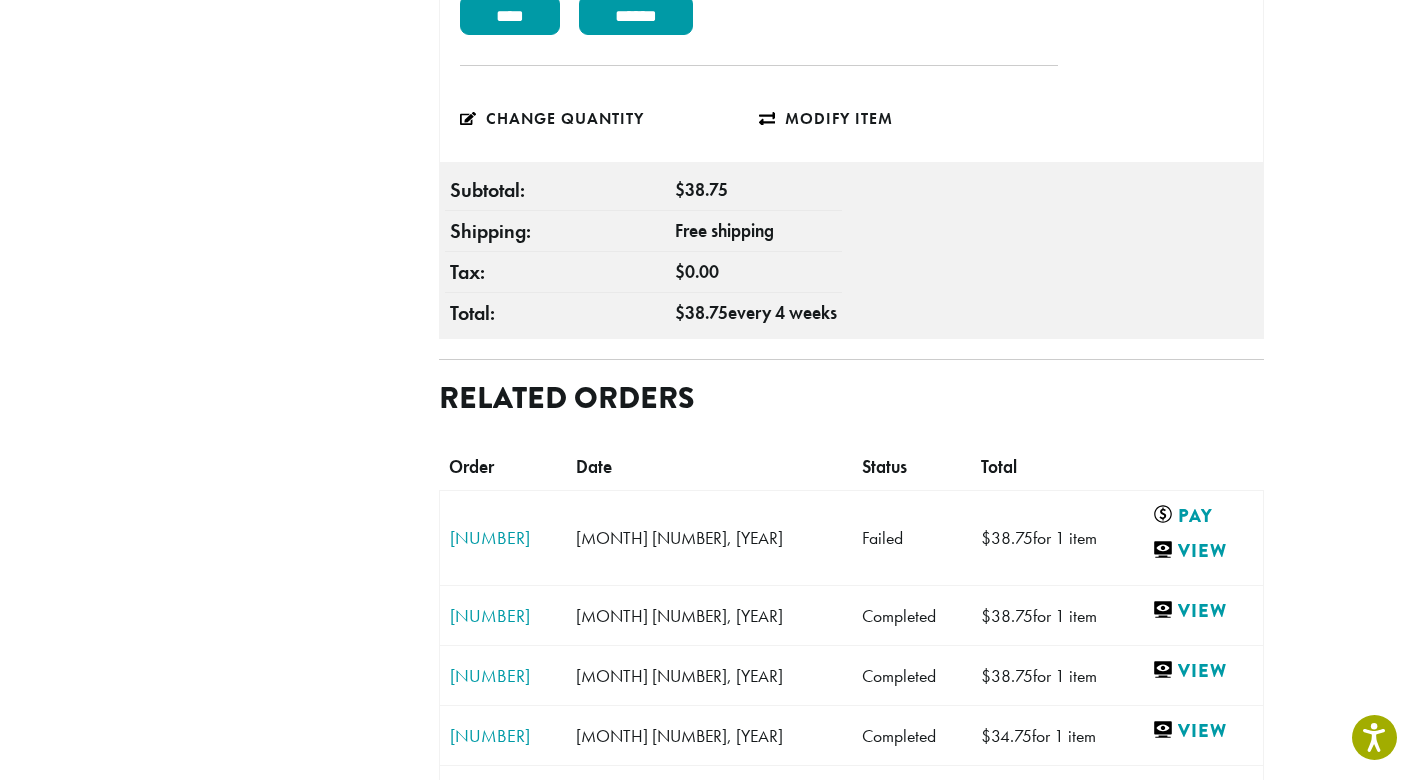 scroll, scrollTop: 0, scrollLeft: 0, axis: both 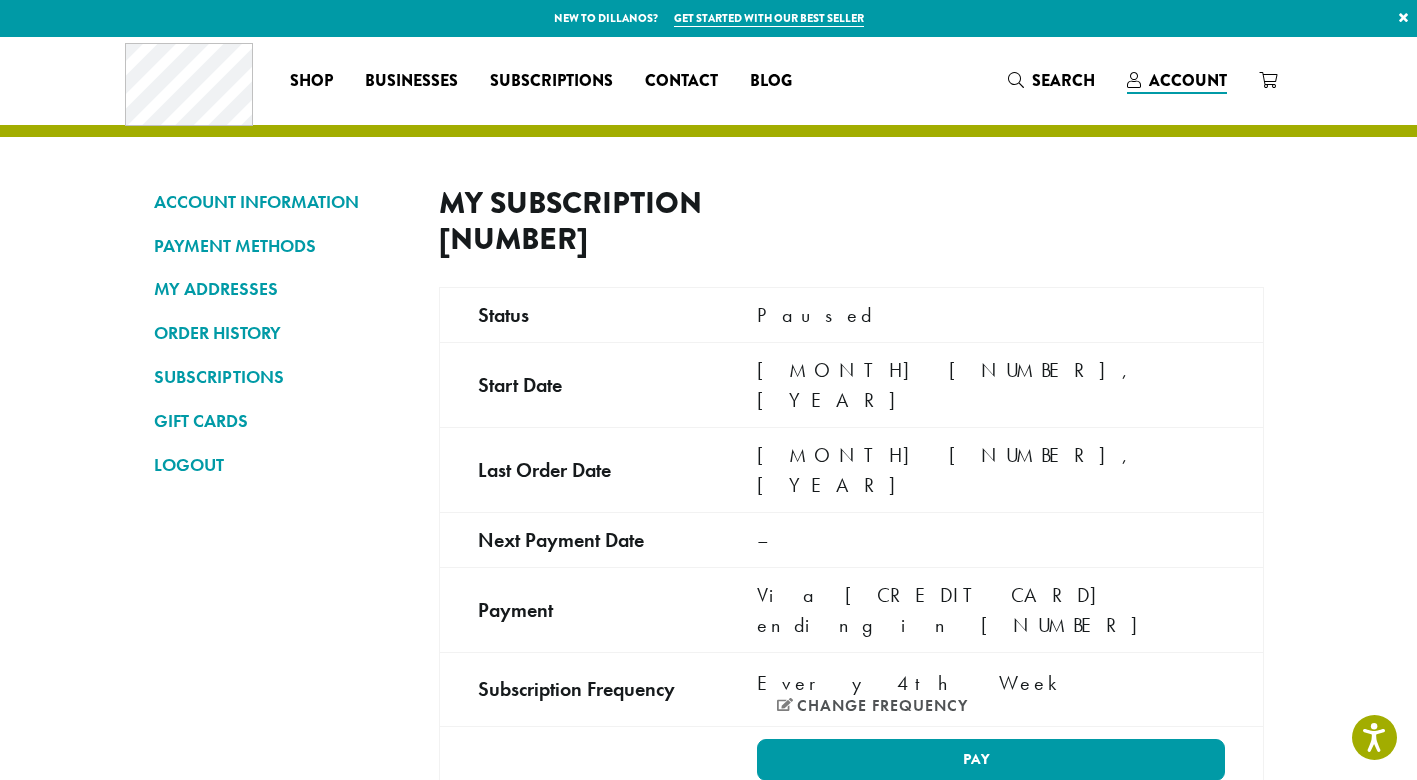 click on "Cancel" at bounding box center (1110, 812) 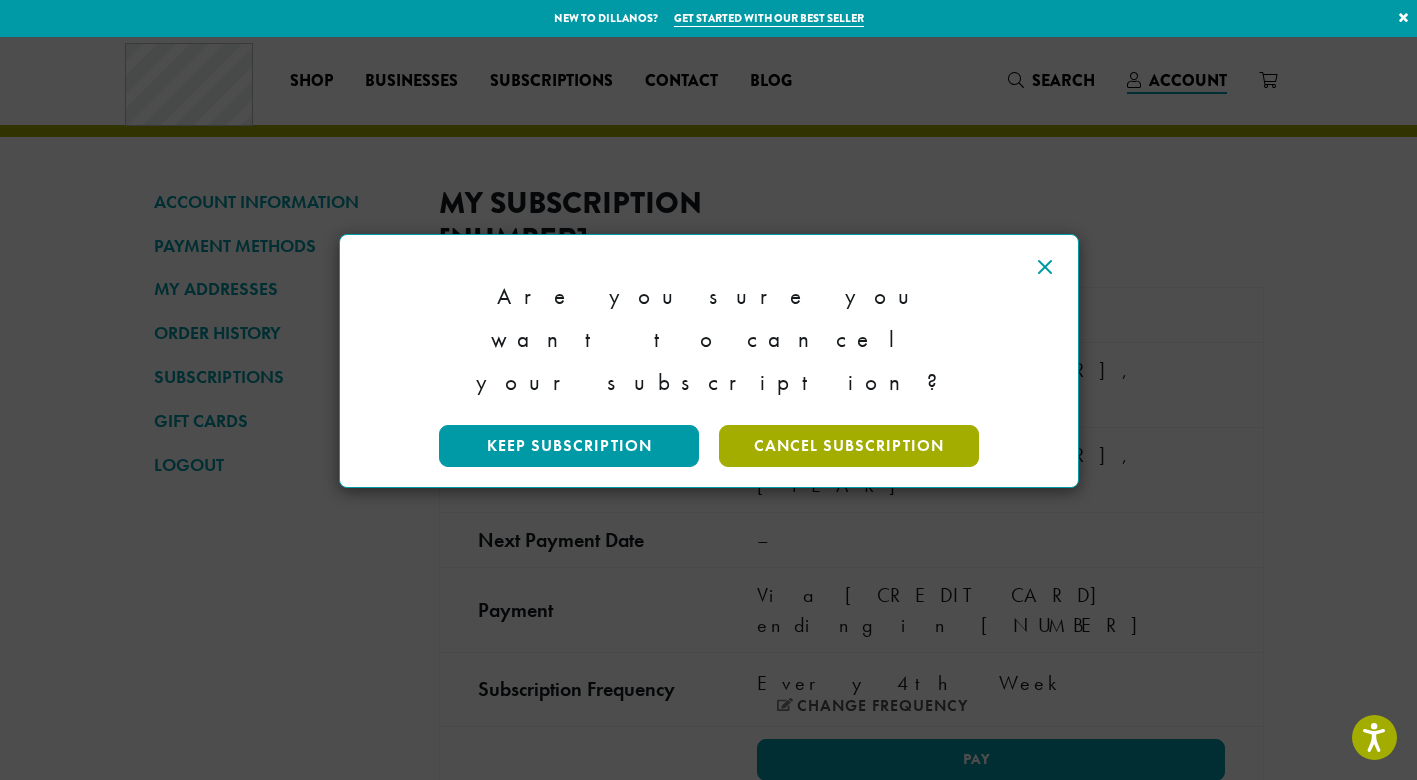 click on "Cancel Subscription" at bounding box center [849, 446] 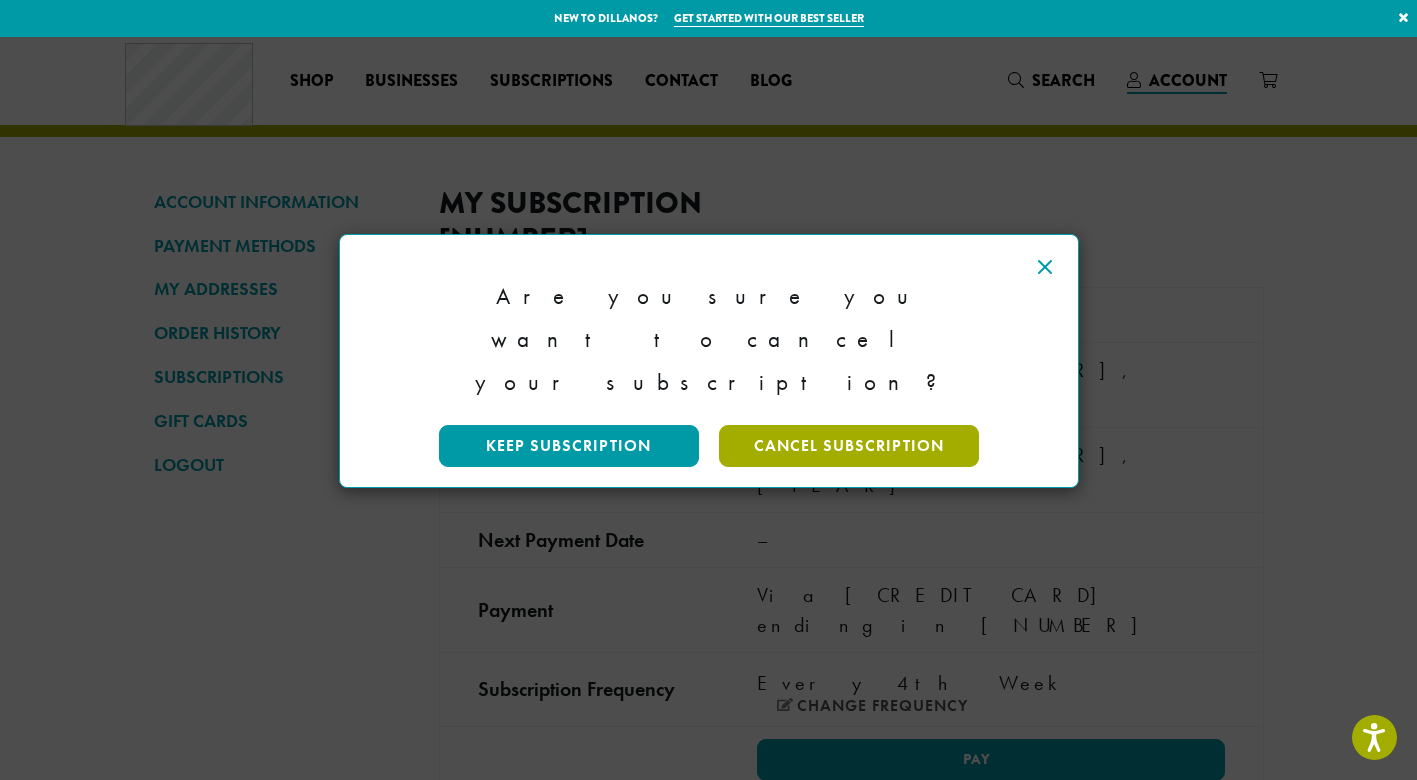 click on "Cancel Subscription" at bounding box center (849, 446) 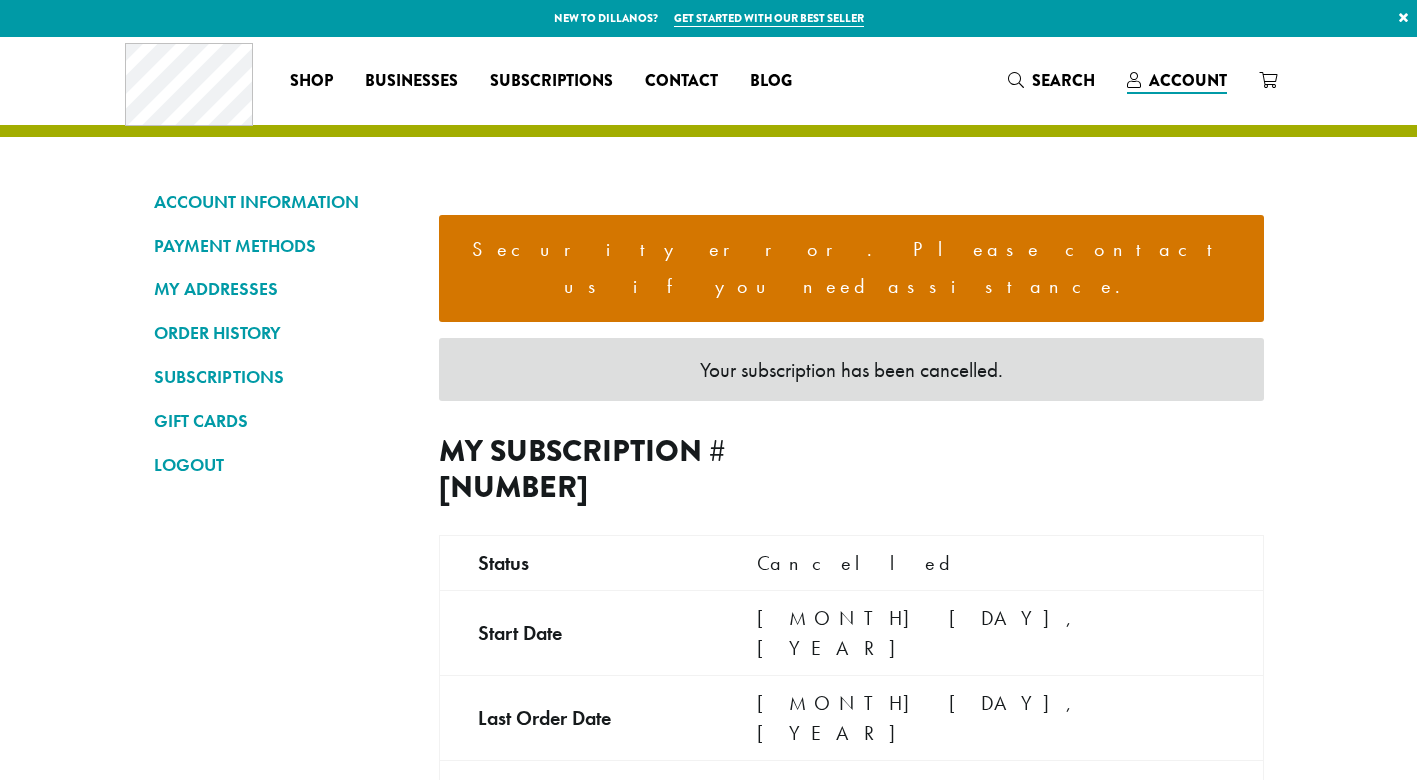 scroll, scrollTop: 0, scrollLeft: 0, axis: both 